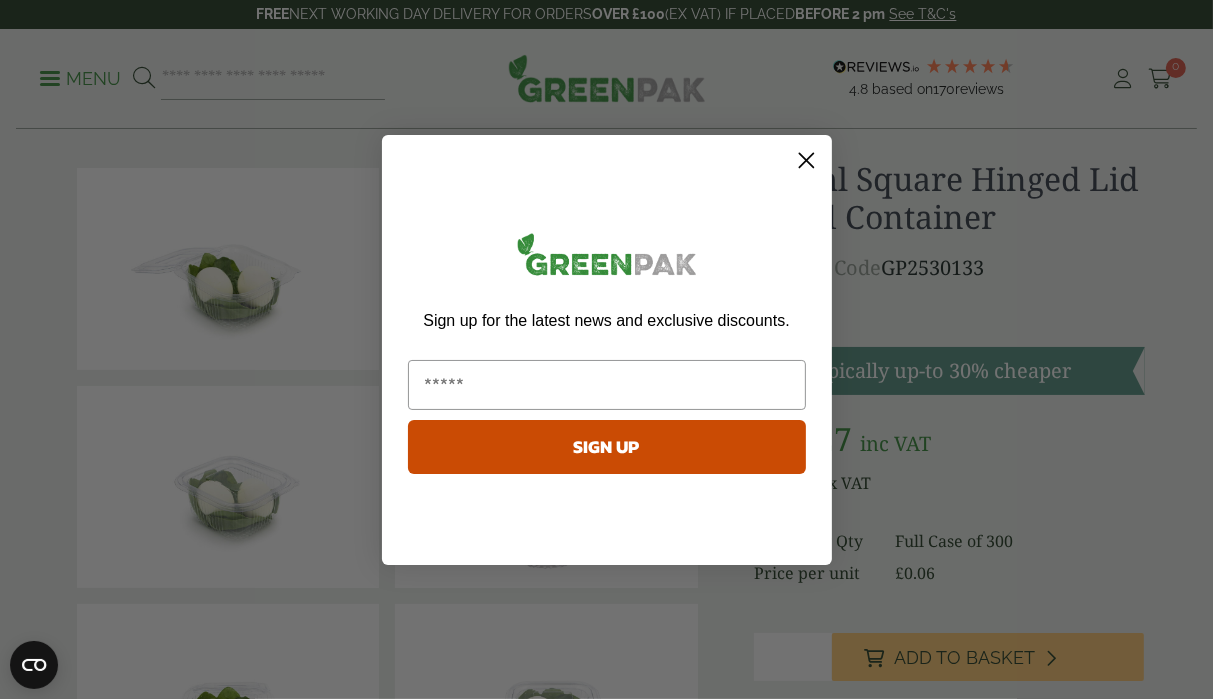 scroll, scrollTop: 44, scrollLeft: 0, axis: vertical 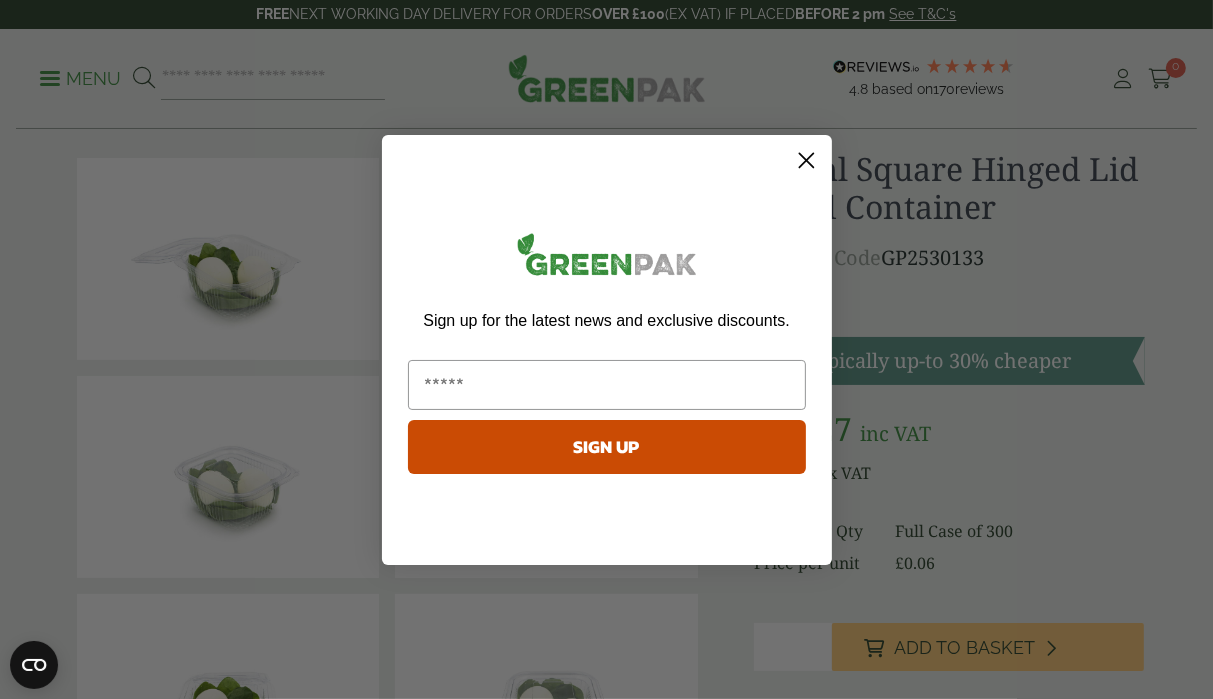click 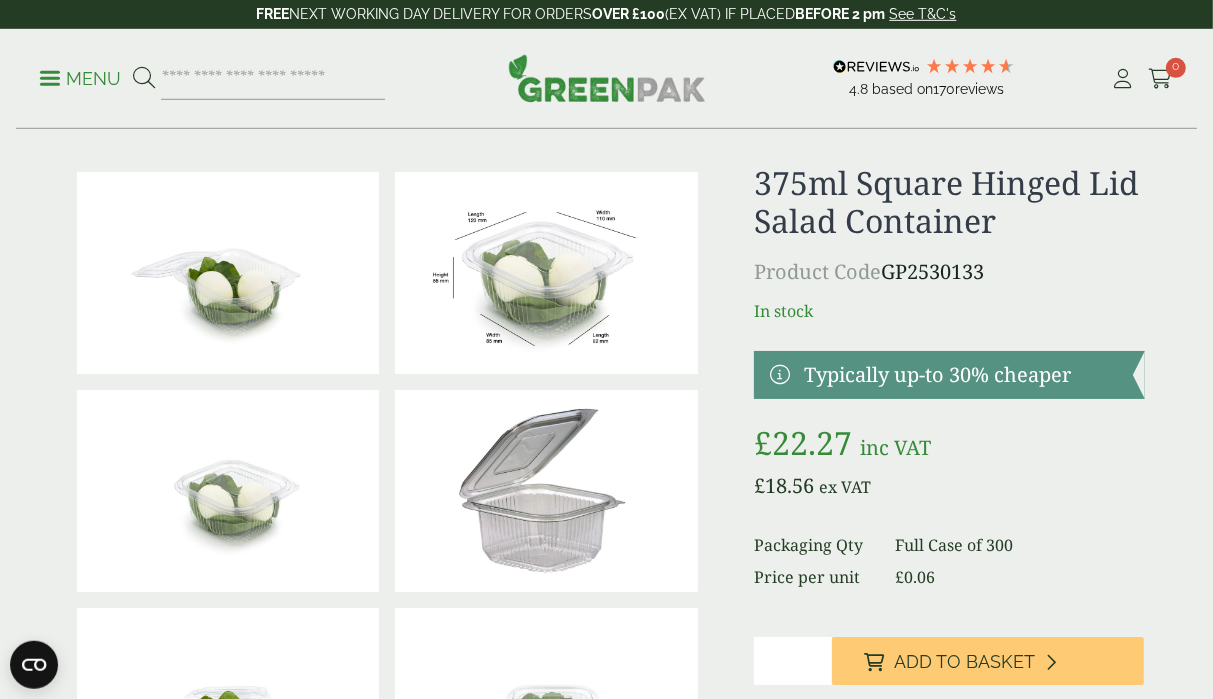 scroll, scrollTop: 0, scrollLeft: 0, axis: both 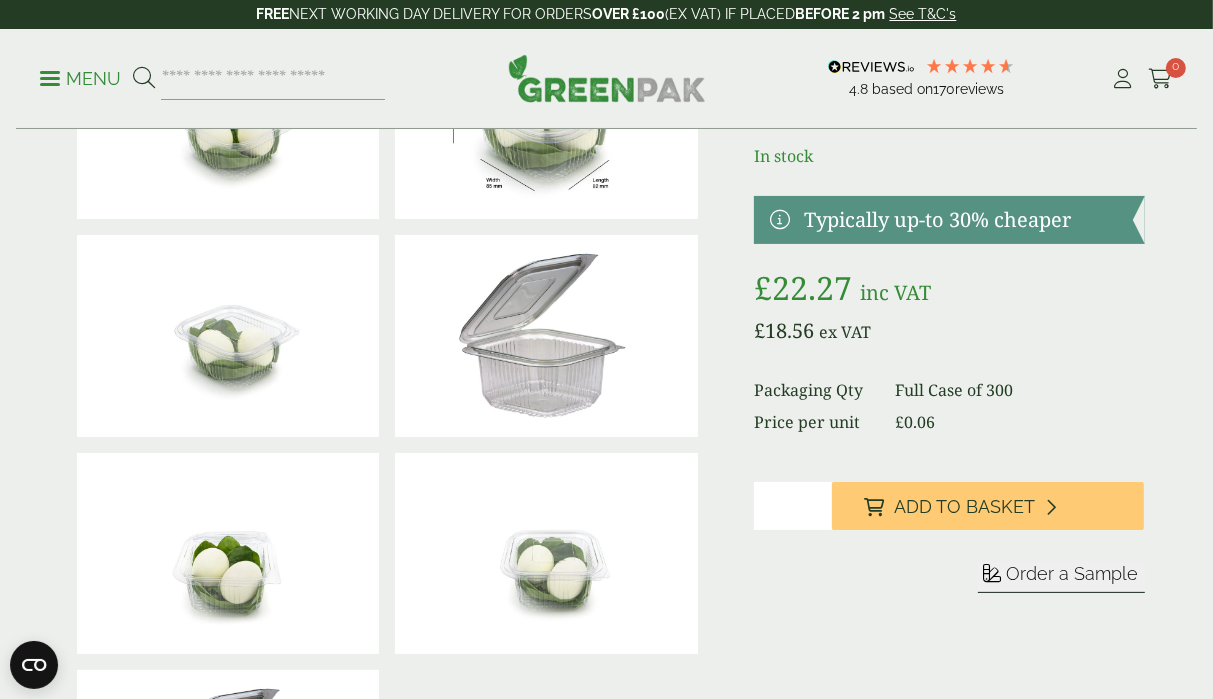 click on "*" at bounding box center (793, 506) 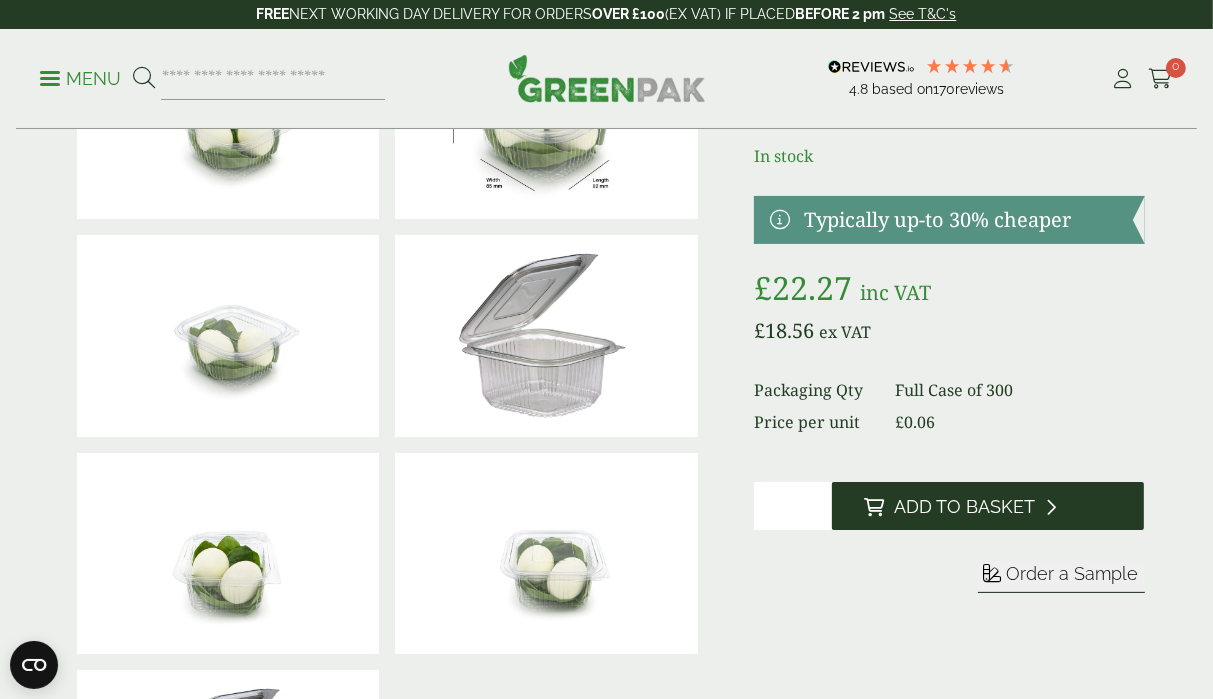 click on "Add to Basket" at bounding box center (964, 507) 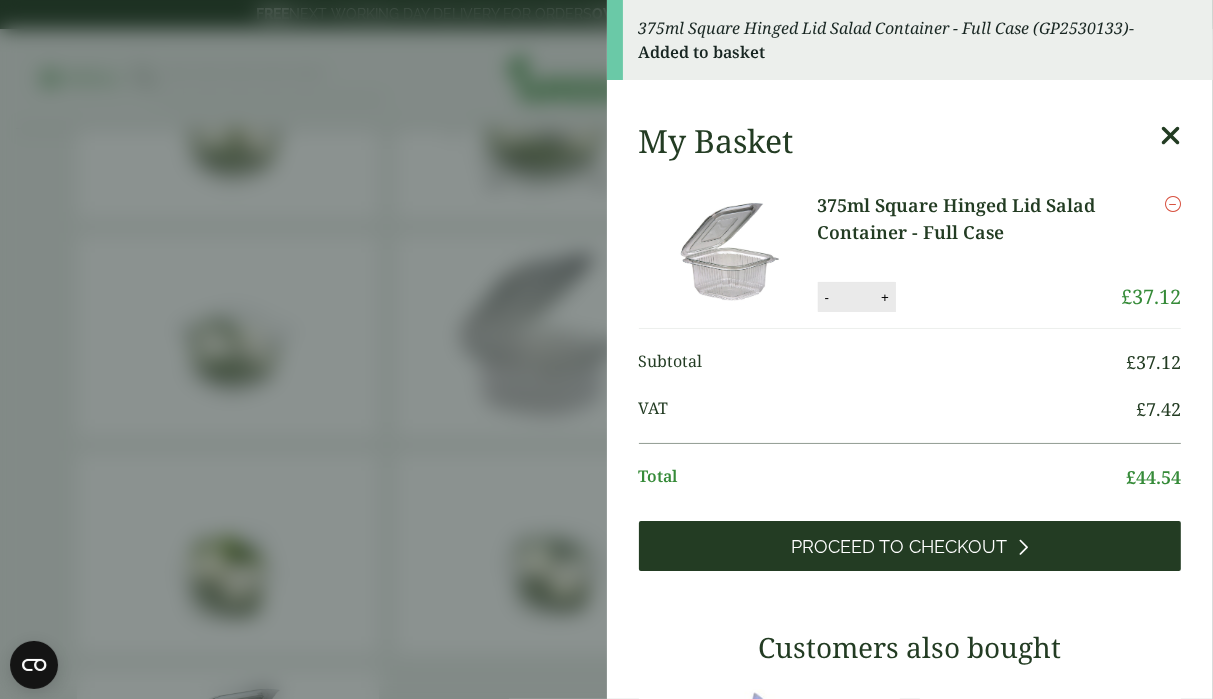click on "Proceed to Checkout" at bounding box center (899, 547) 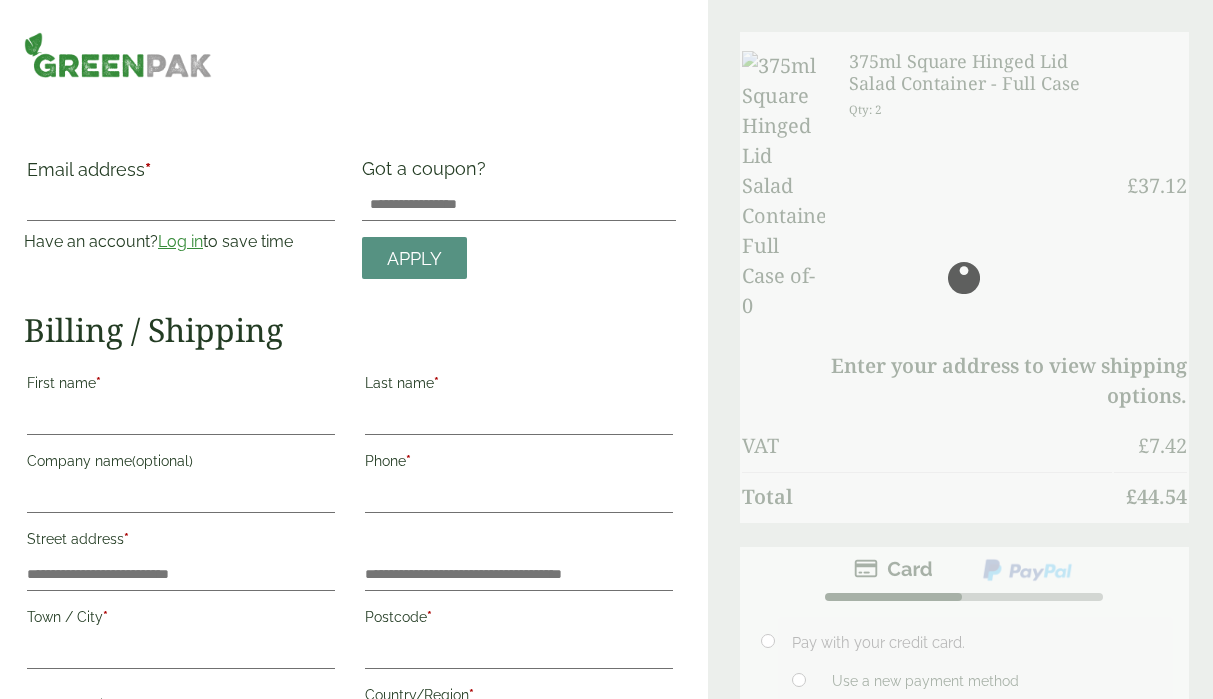scroll, scrollTop: 0, scrollLeft: 0, axis: both 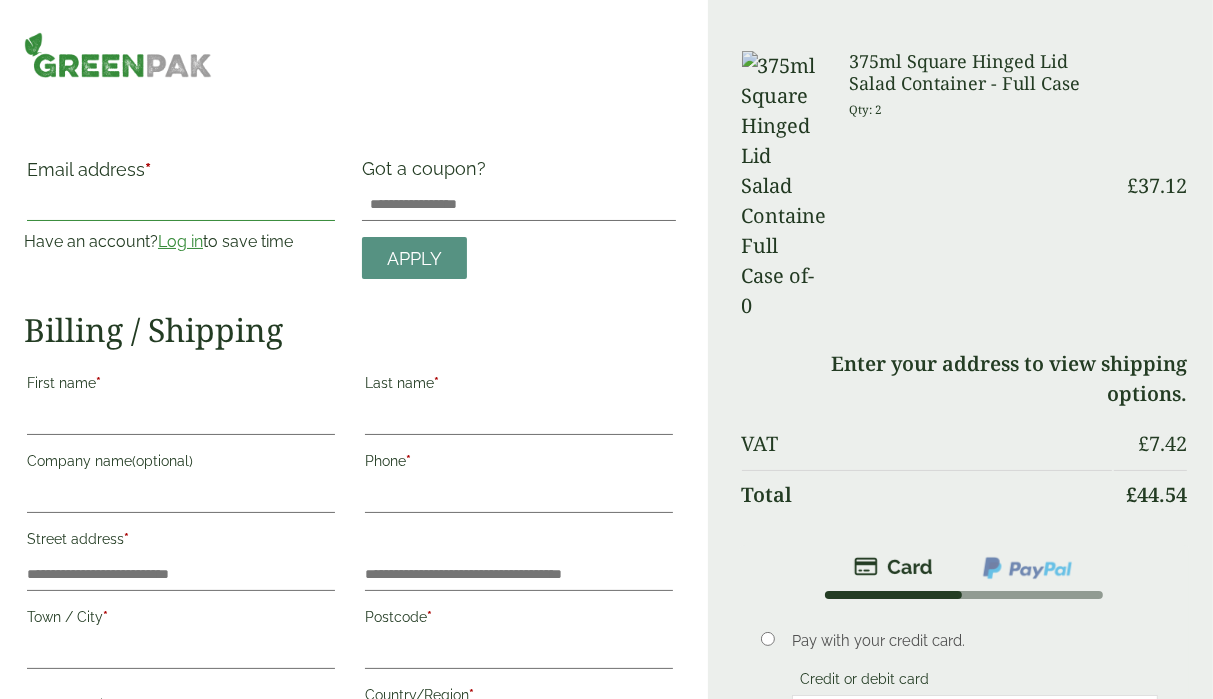 click on "Email address  *" at bounding box center [181, 205] 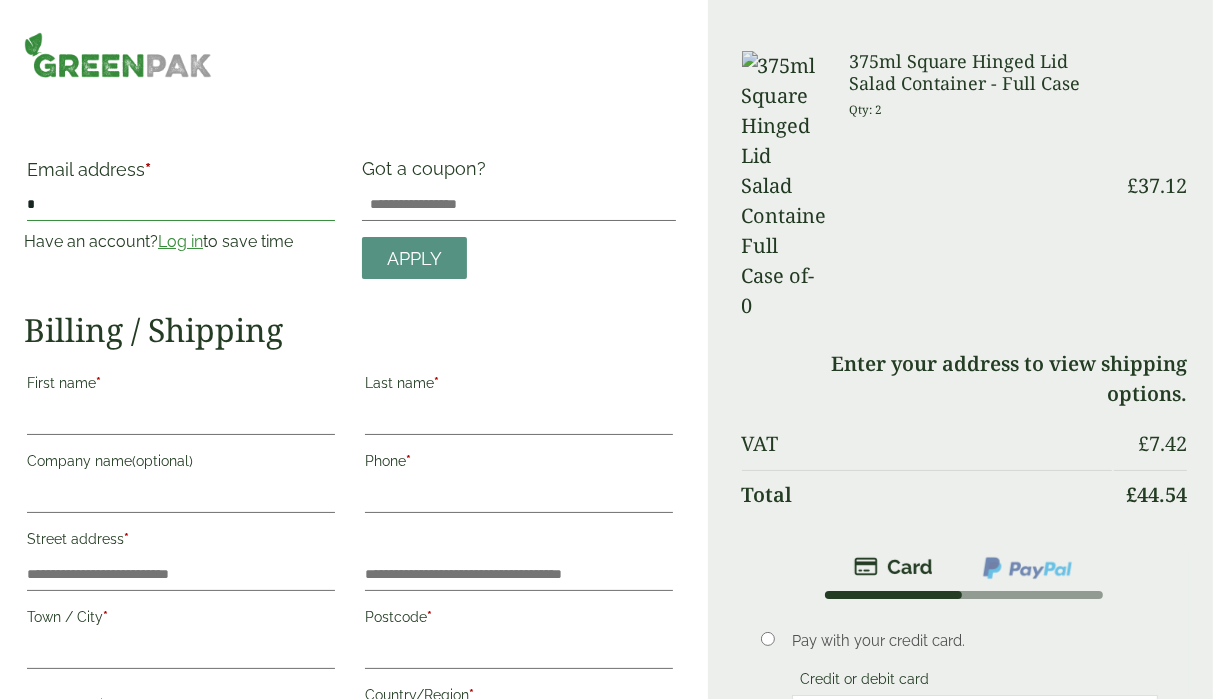 type on "**********" 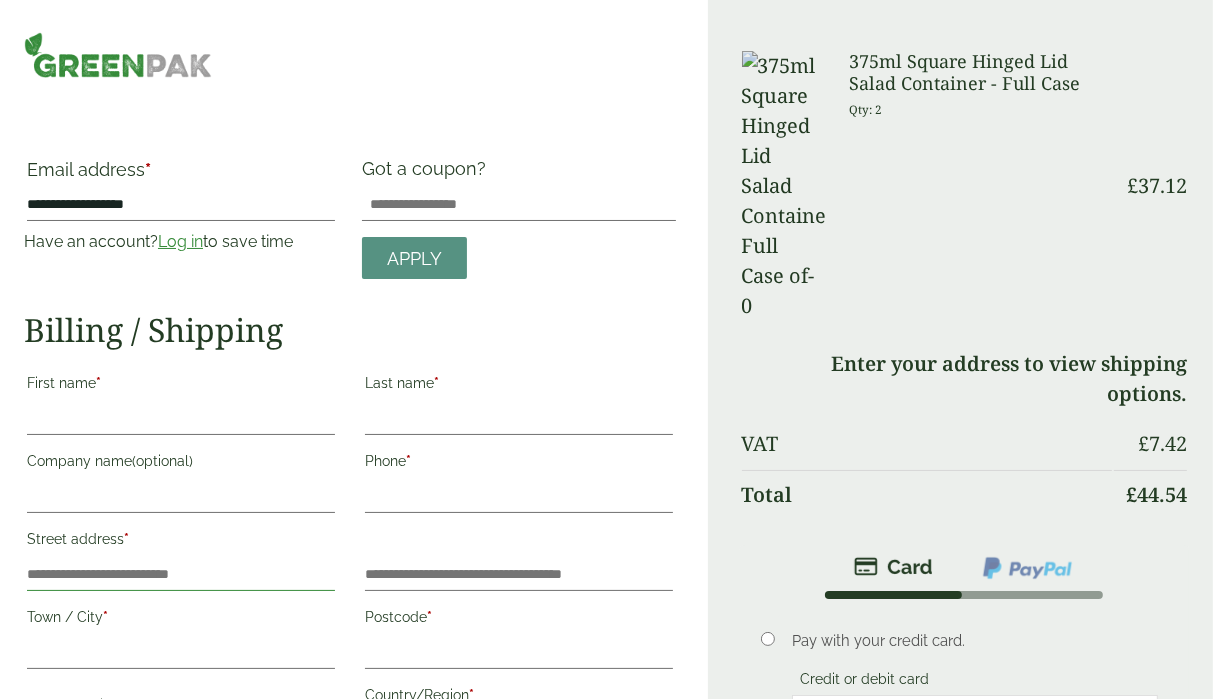 type on "**********" 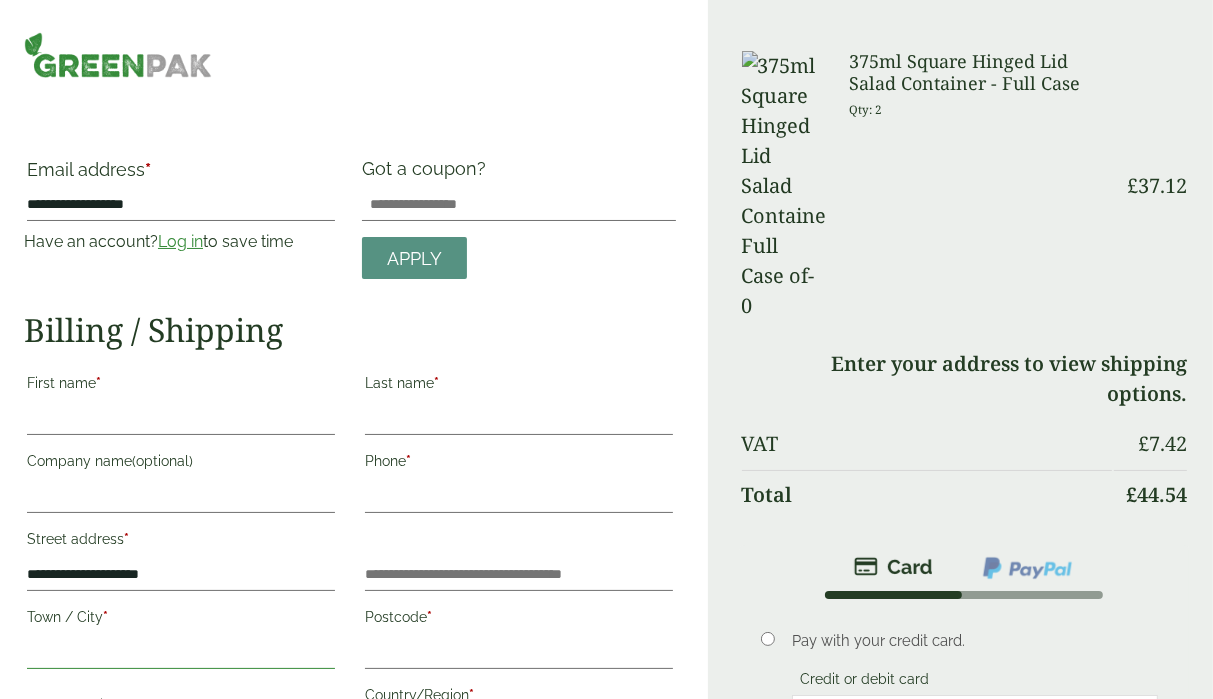 type on "******" 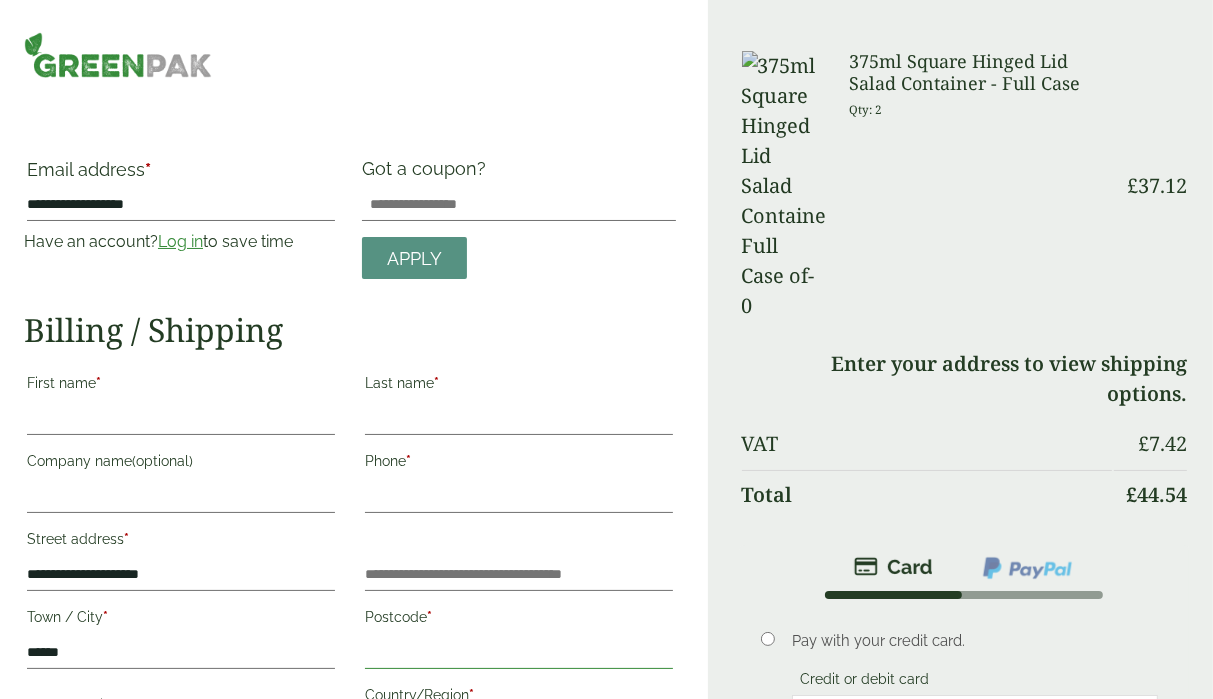 type on "*******" 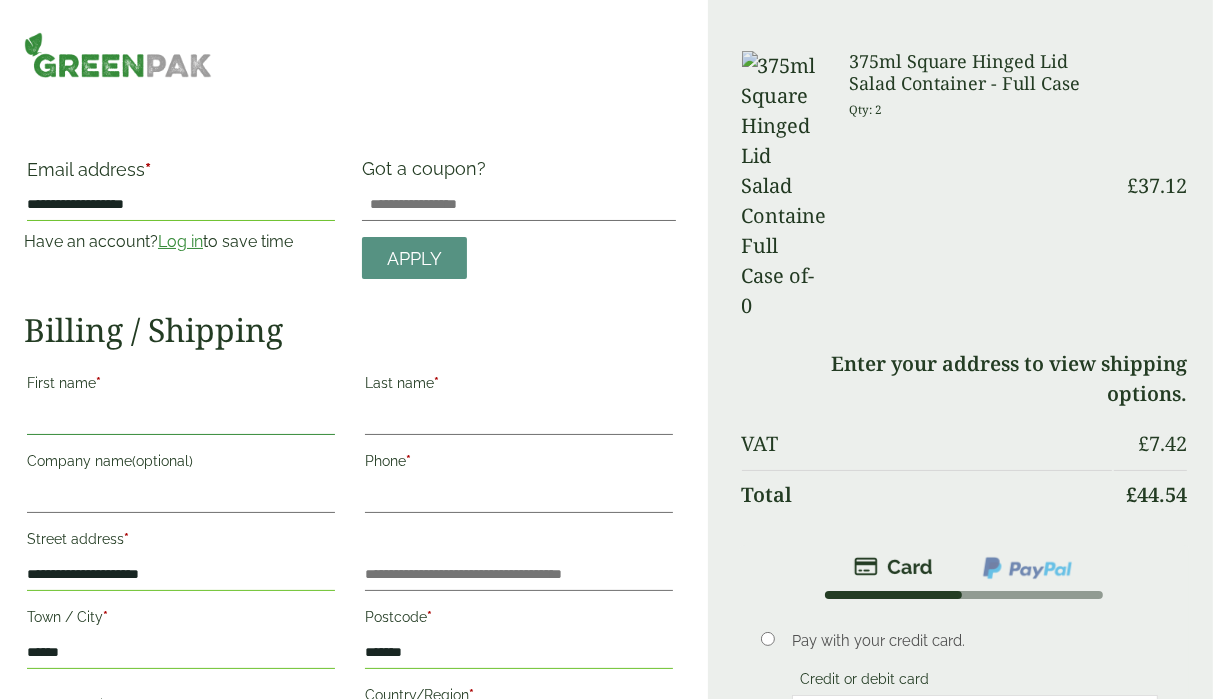 click on "First name  *" at bounding box center (181, 419) 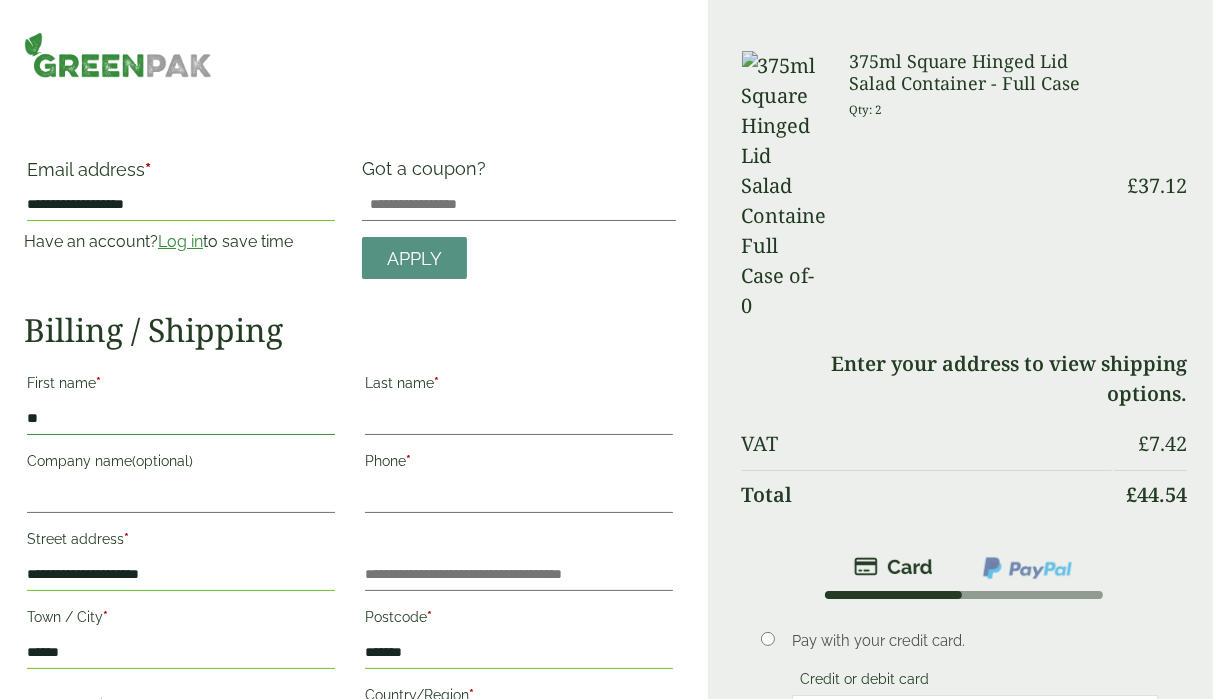 type on "*" 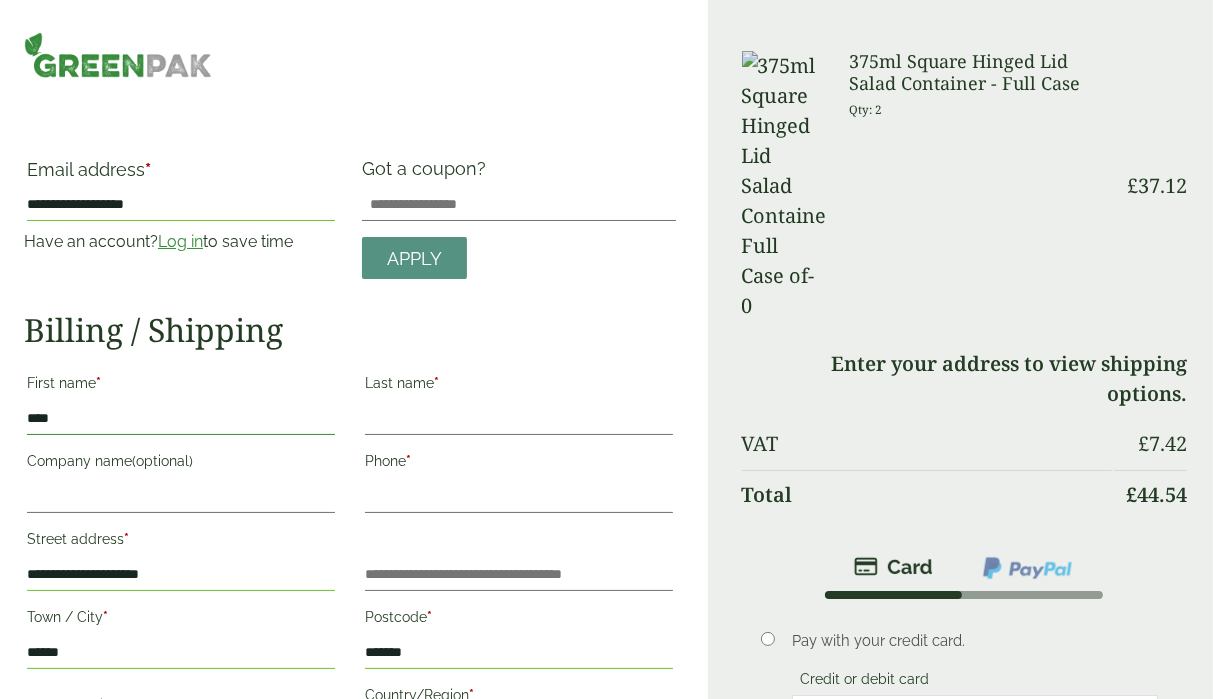 type on "****" 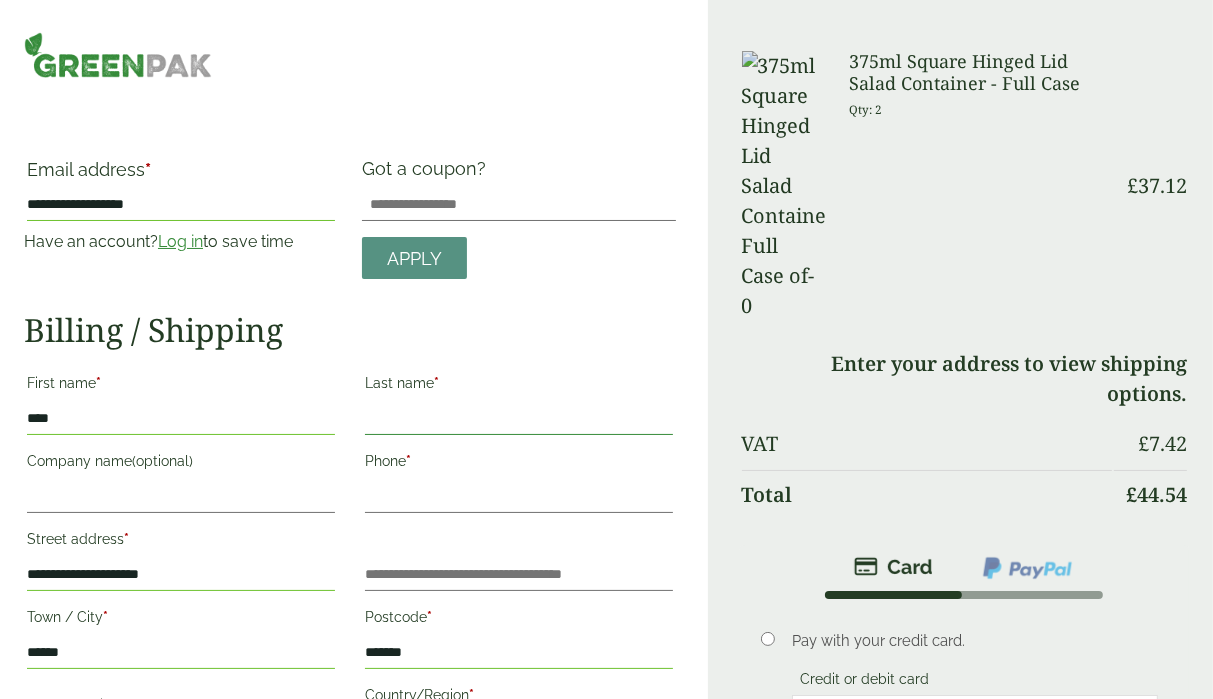 click on "Last name  *" at bounding box center [519, 419] 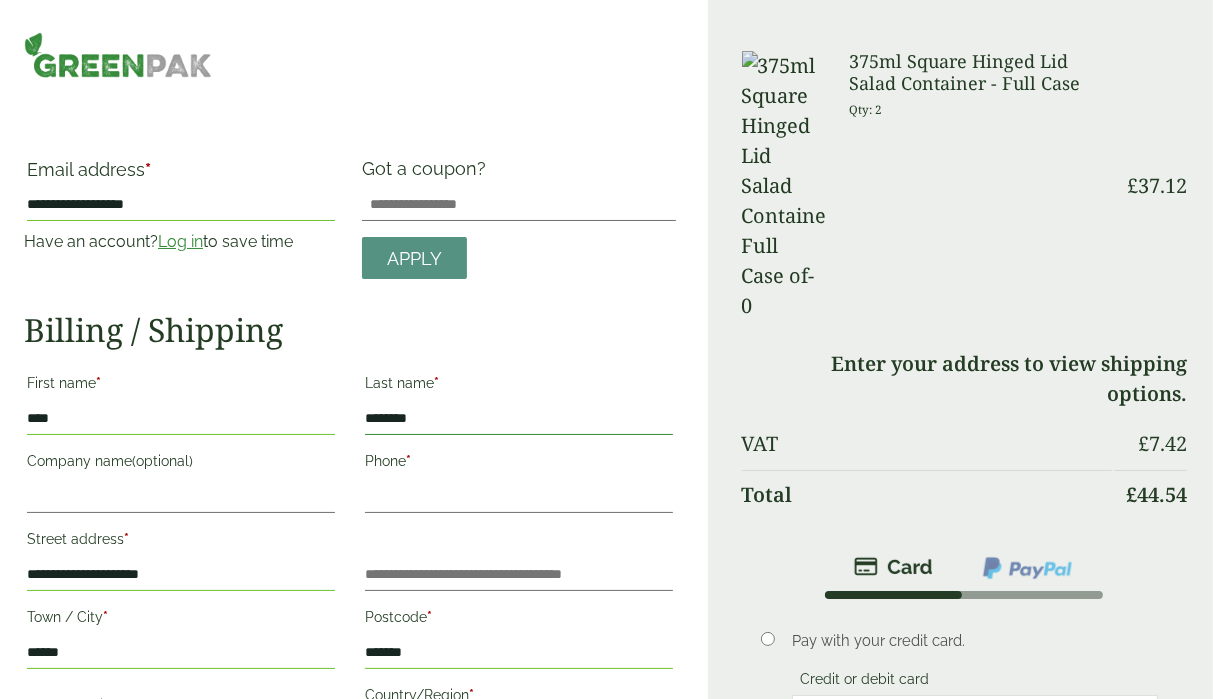 type on "********" 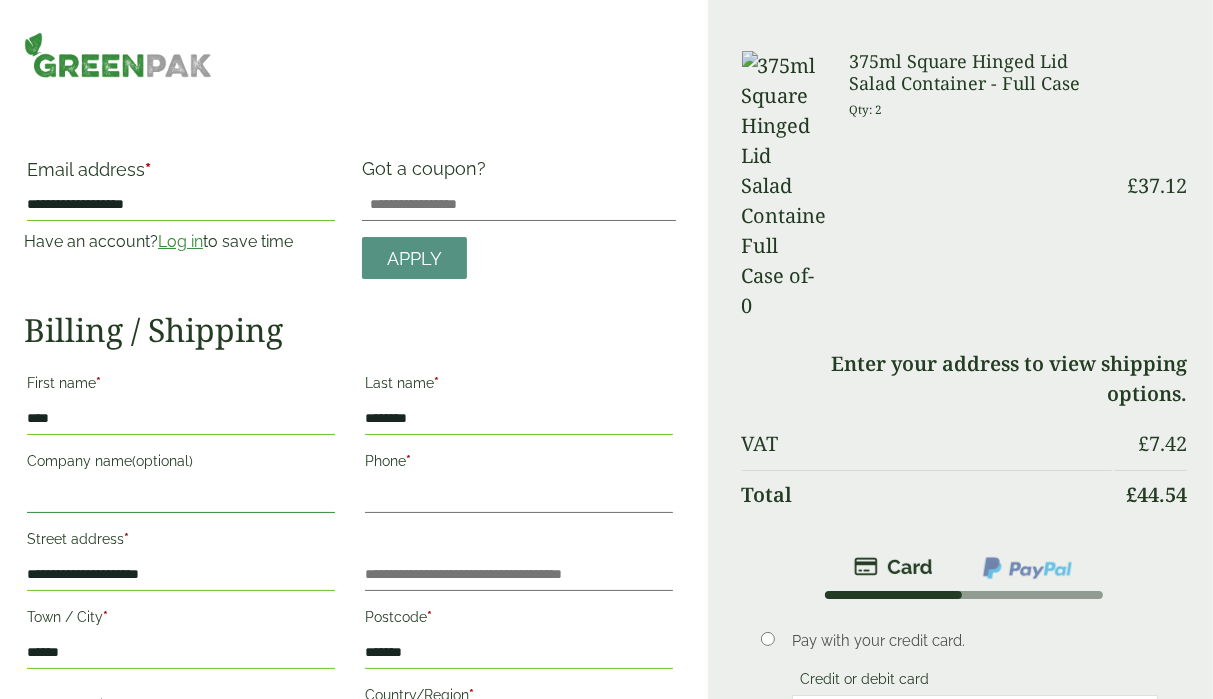 click on "Company name  (optional)" at bounding box center (181, 497) 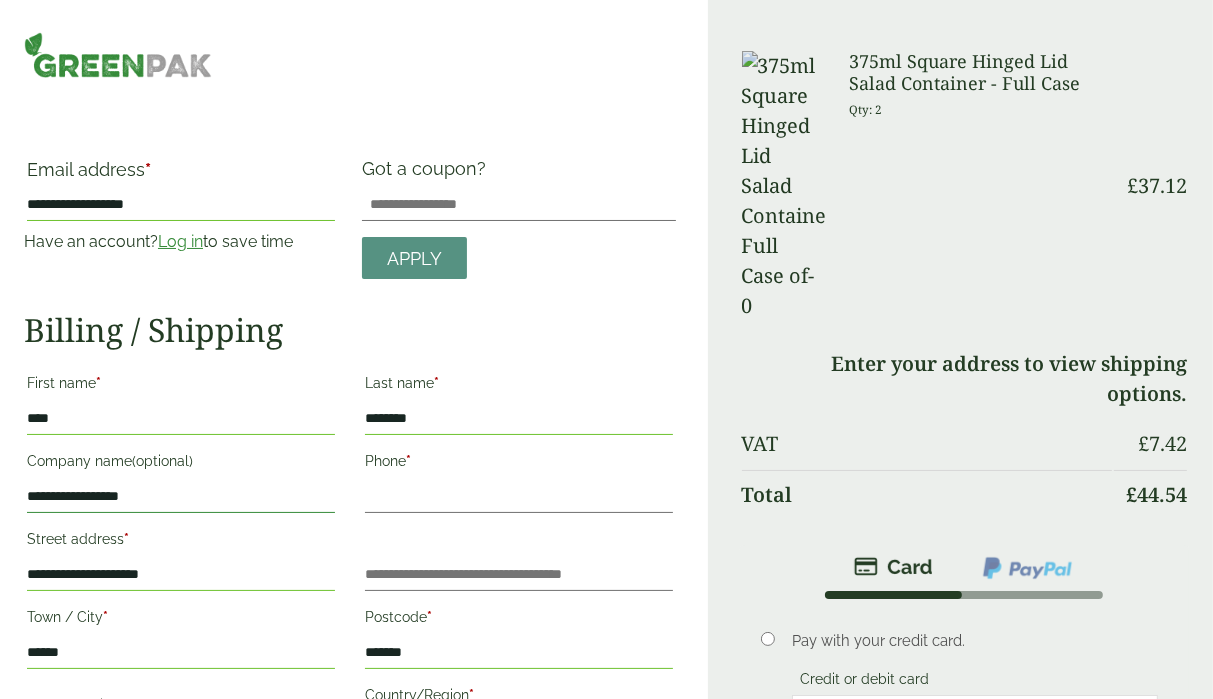 type on "**********" 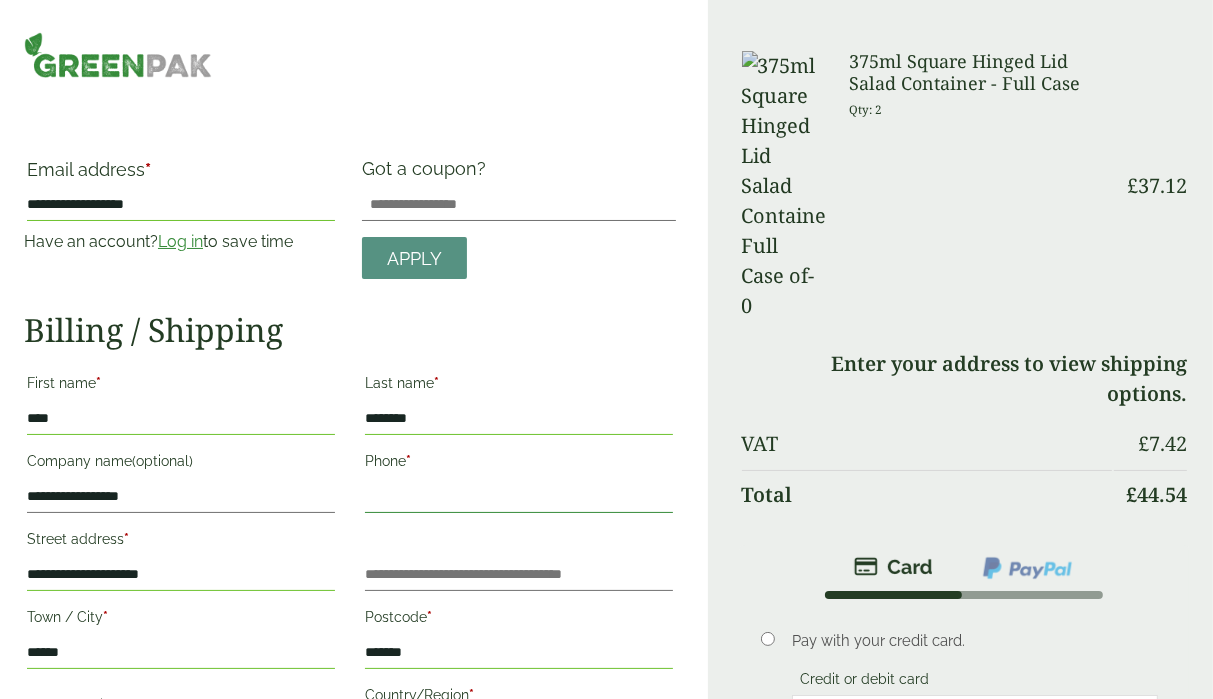 click on "Phone  *" at bounding box center [519, 497] 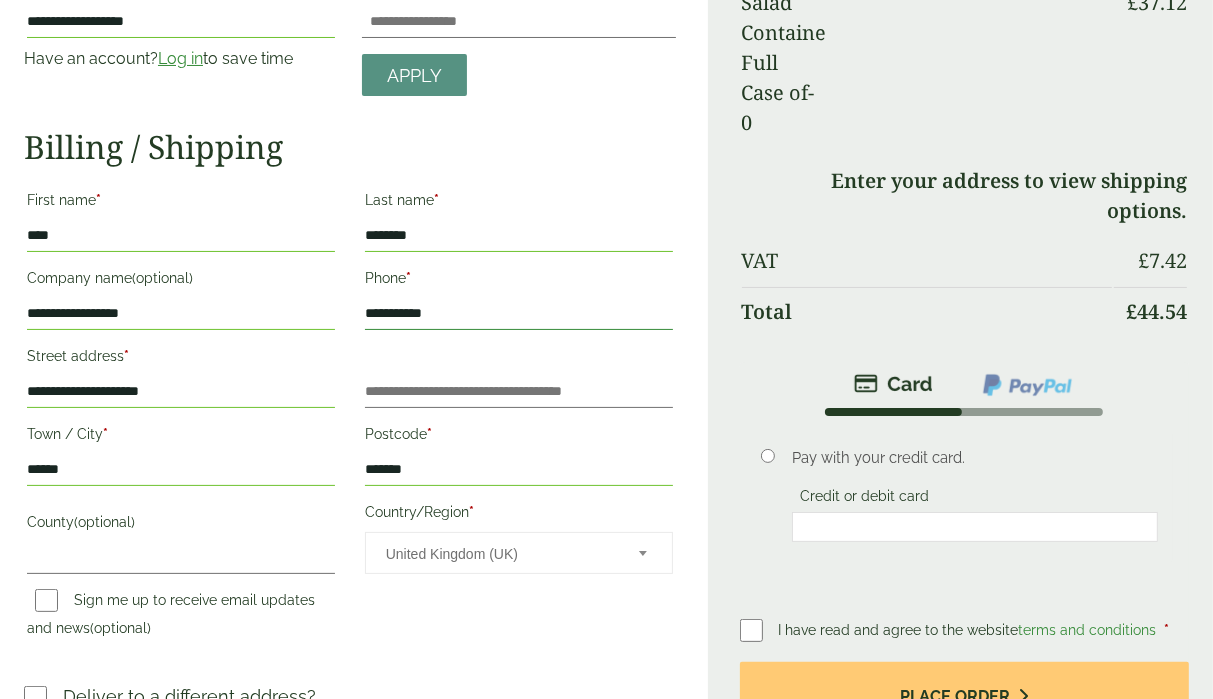 scroll, scrollTop: 182, scrollLeft: 0, axis: vertical 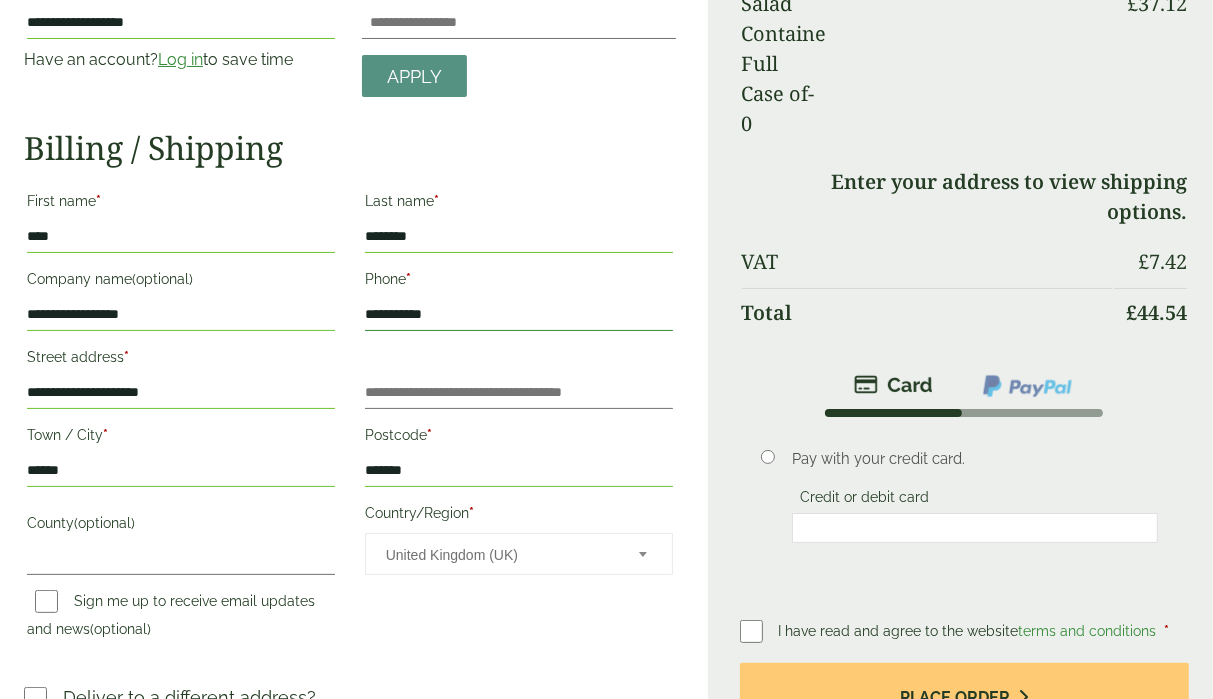 type on "**********" 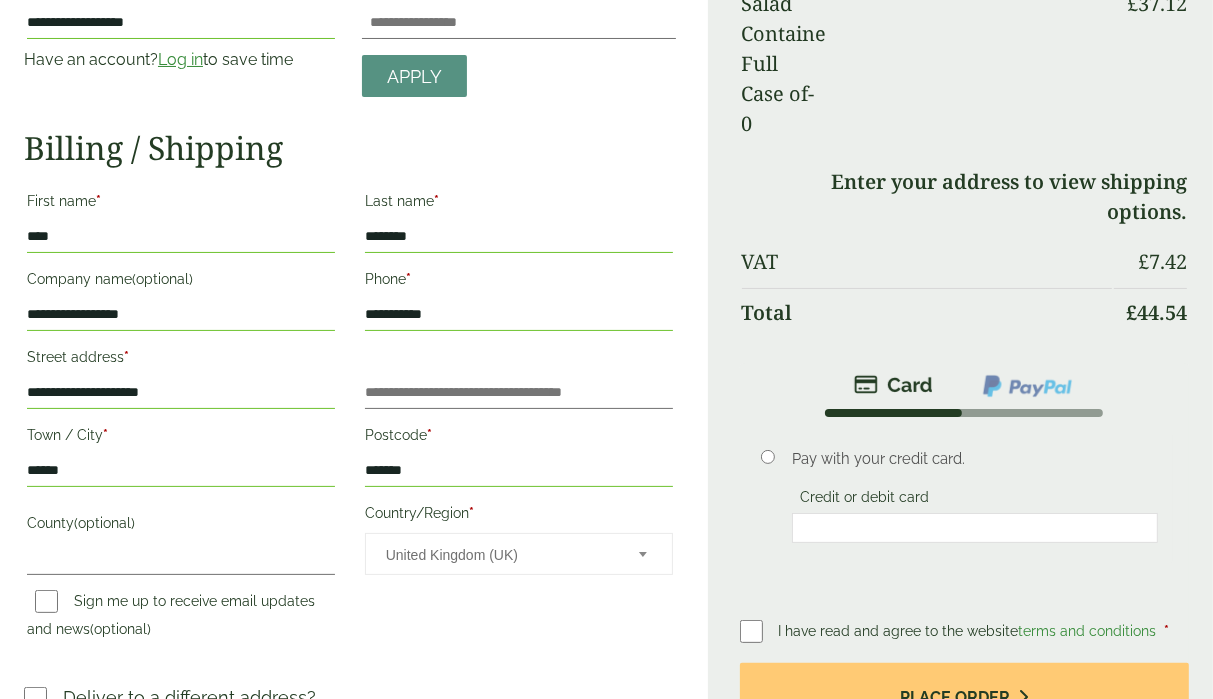 click on "Place order" at bounding box center [964, 695] 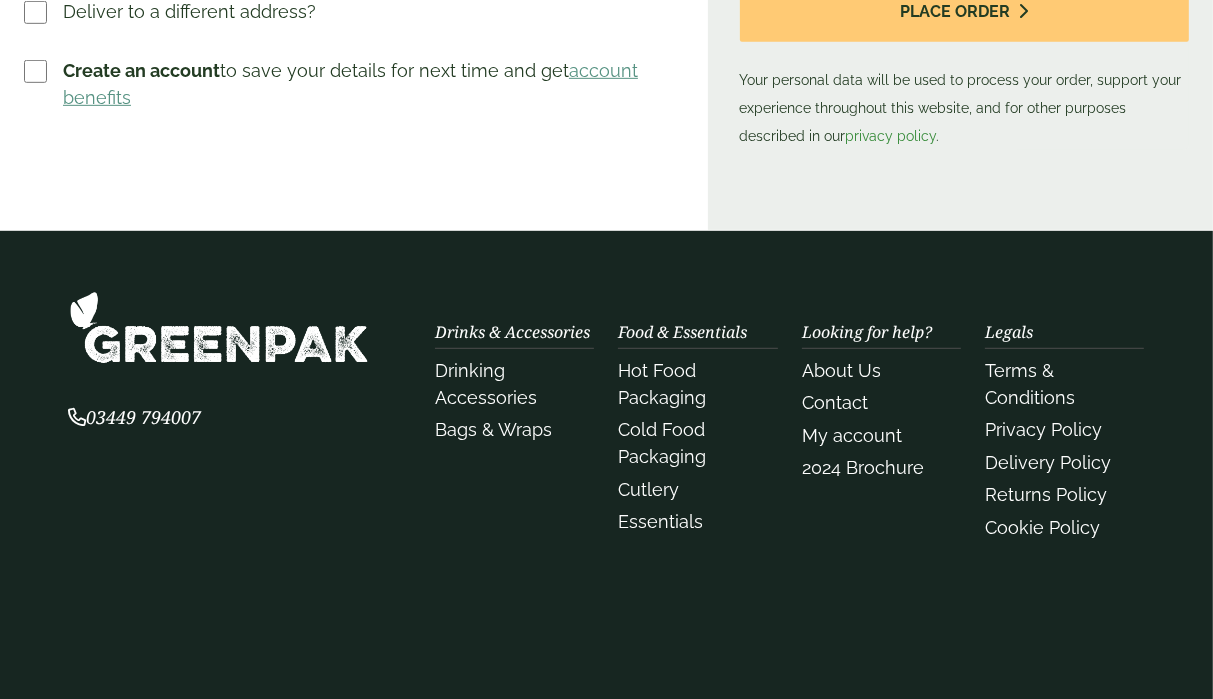 scroll, scrollTop: 972, scrollLeft: 0, axis: vertical 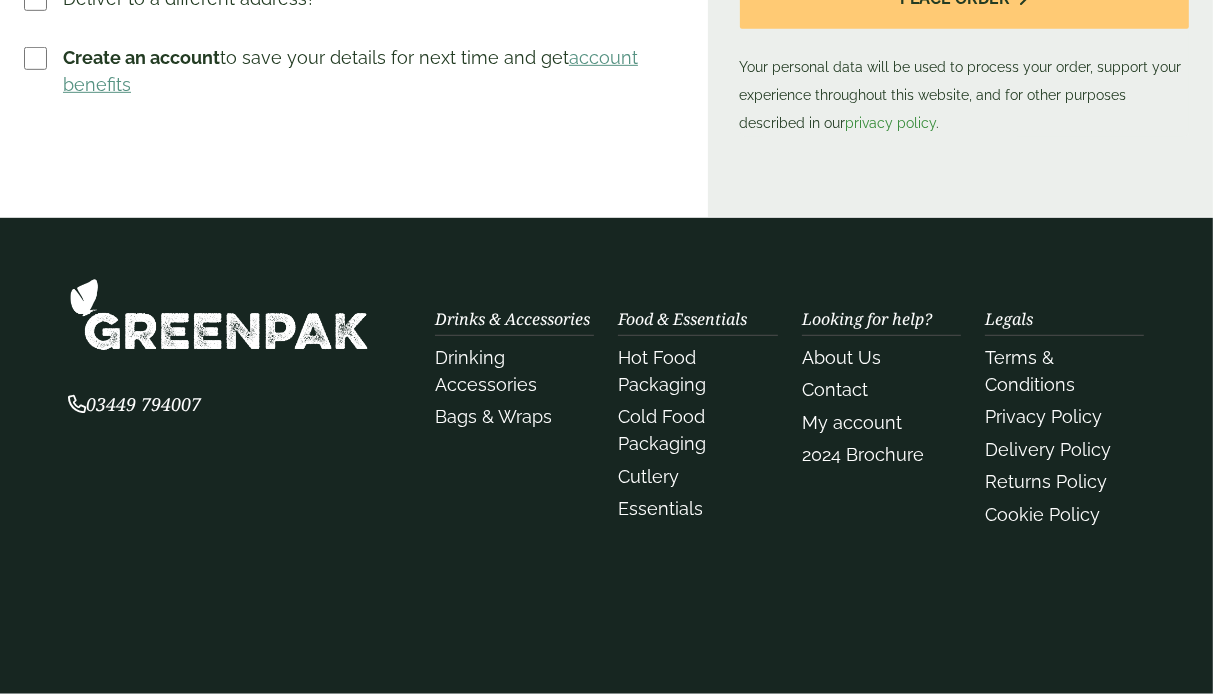 click on "Legals
Terms & Conditions
Privacy Policy
Delivery Policy
Returns Policy
Cookie Policy" at bounding box center (1064, 422) 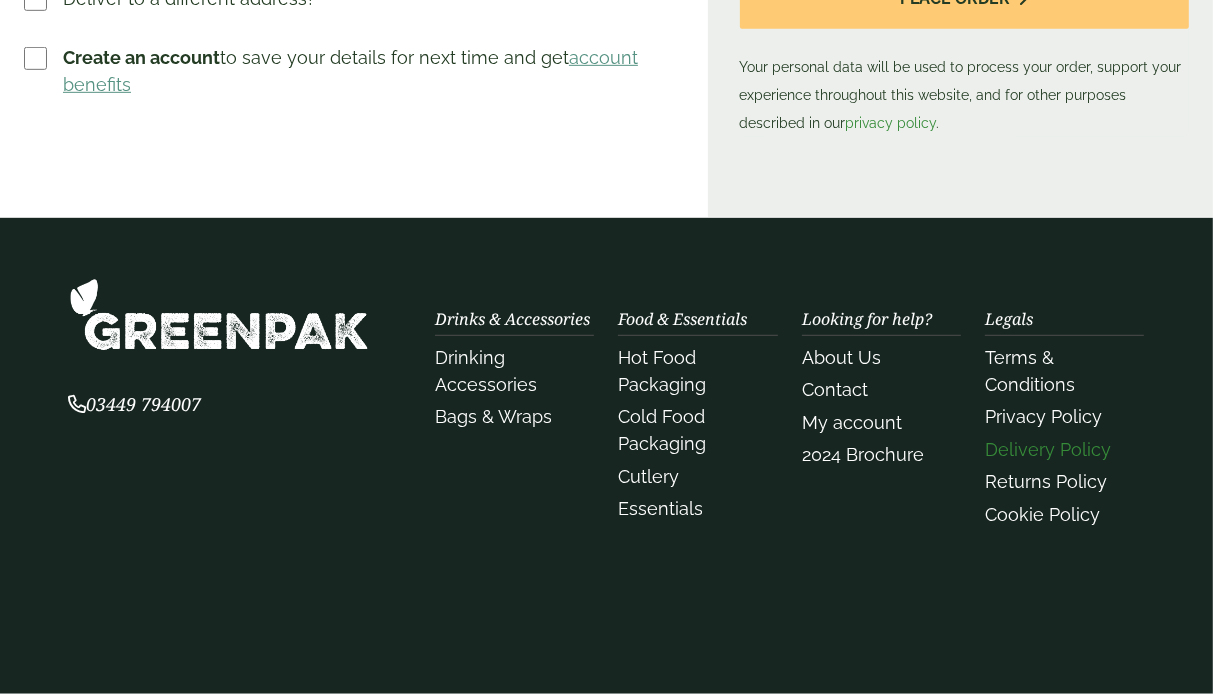click on "Delivery Policy" at bounding box center [1048, 449] 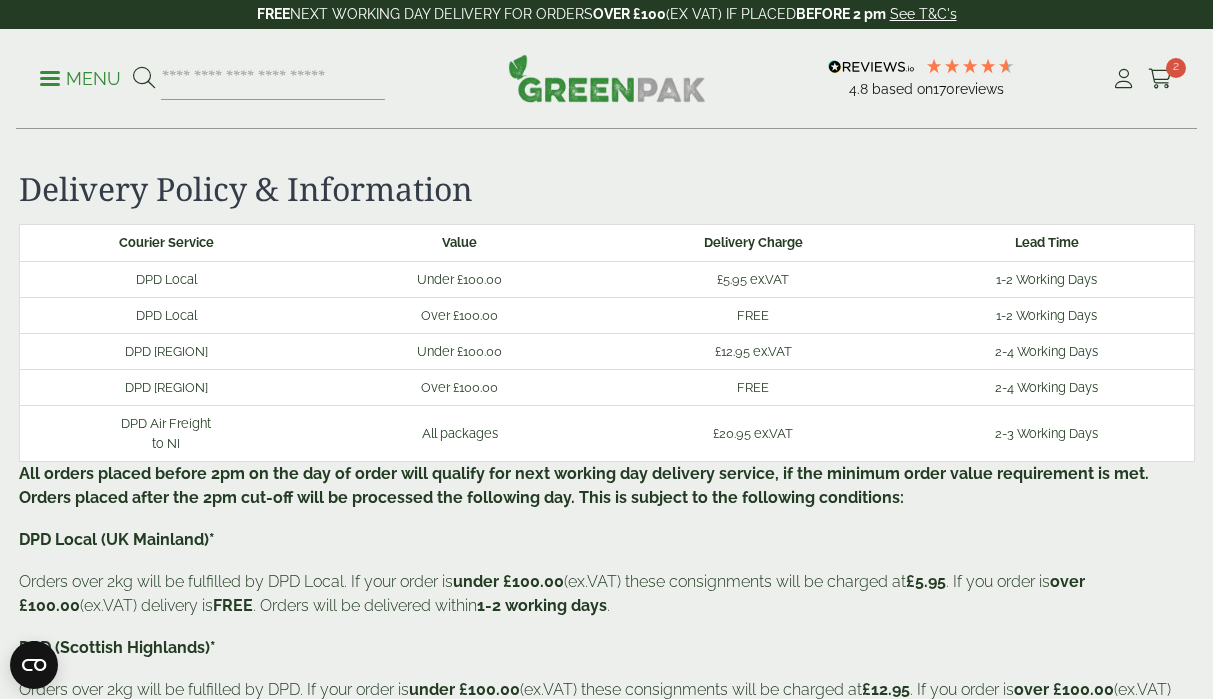 scroll, scrollTop: 0, scrollLeft: 0, axis: both 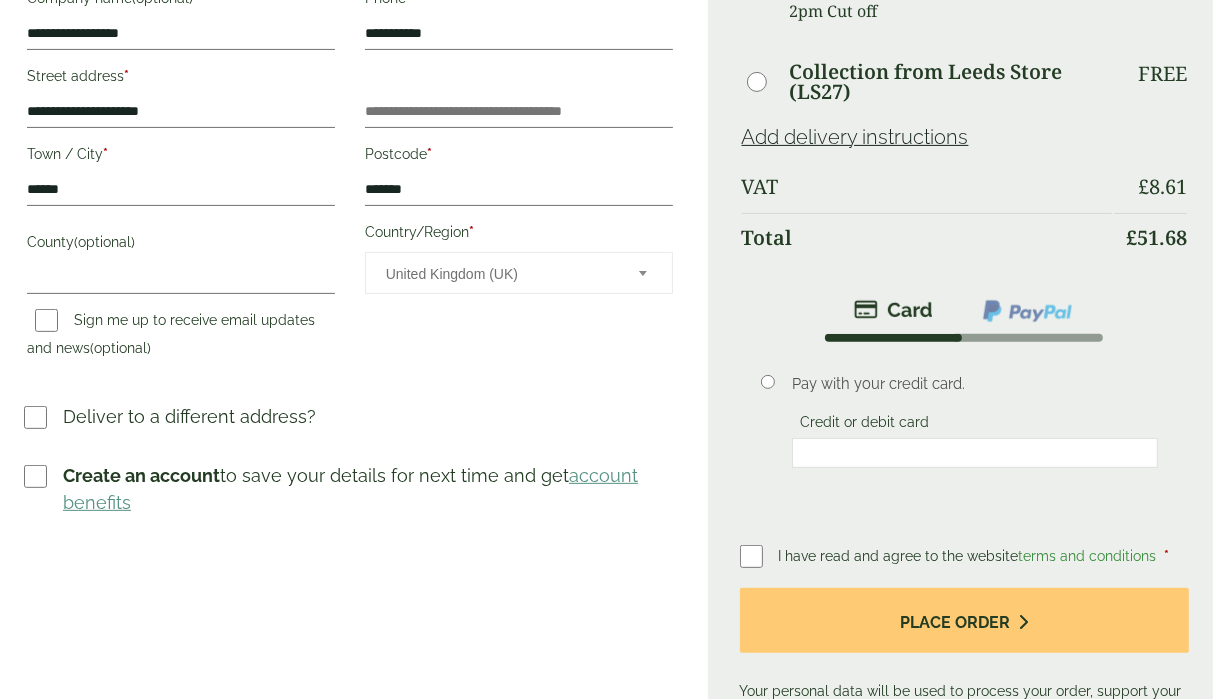 click on "Payment
Pay with your credit card.
Credit or debit card
Save payment information to my account for future purchases." at bounding box center (964, 524) 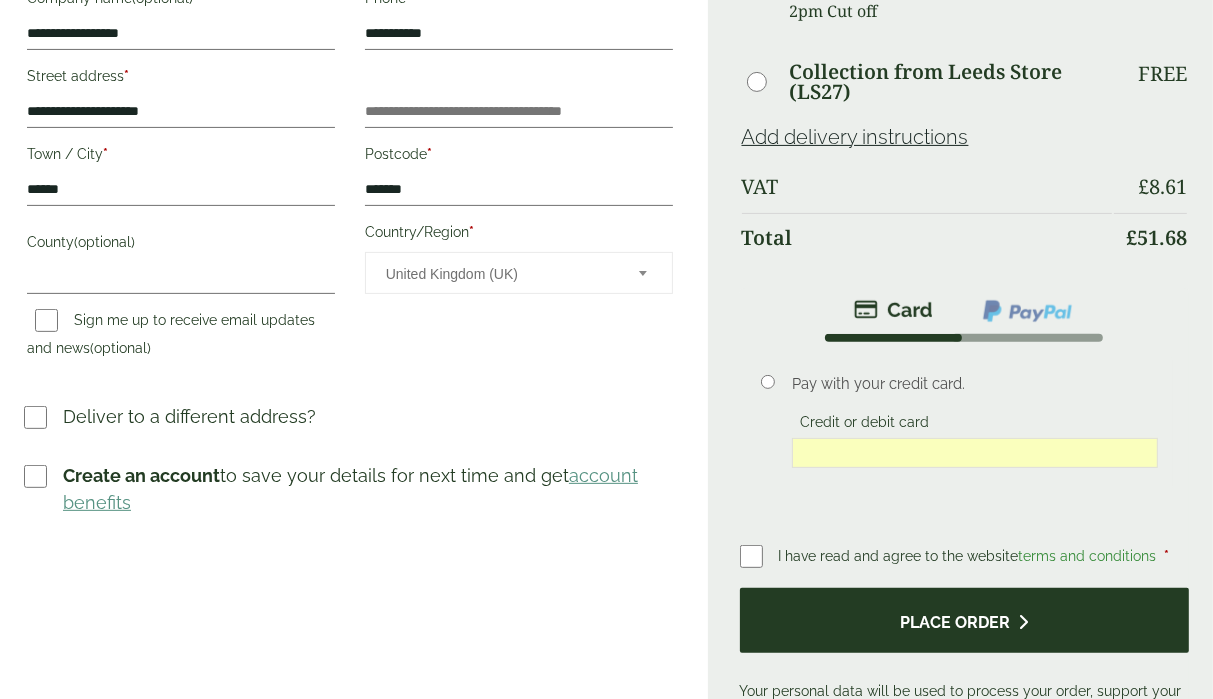 click on "Place order" at bounding box center [964, 620] 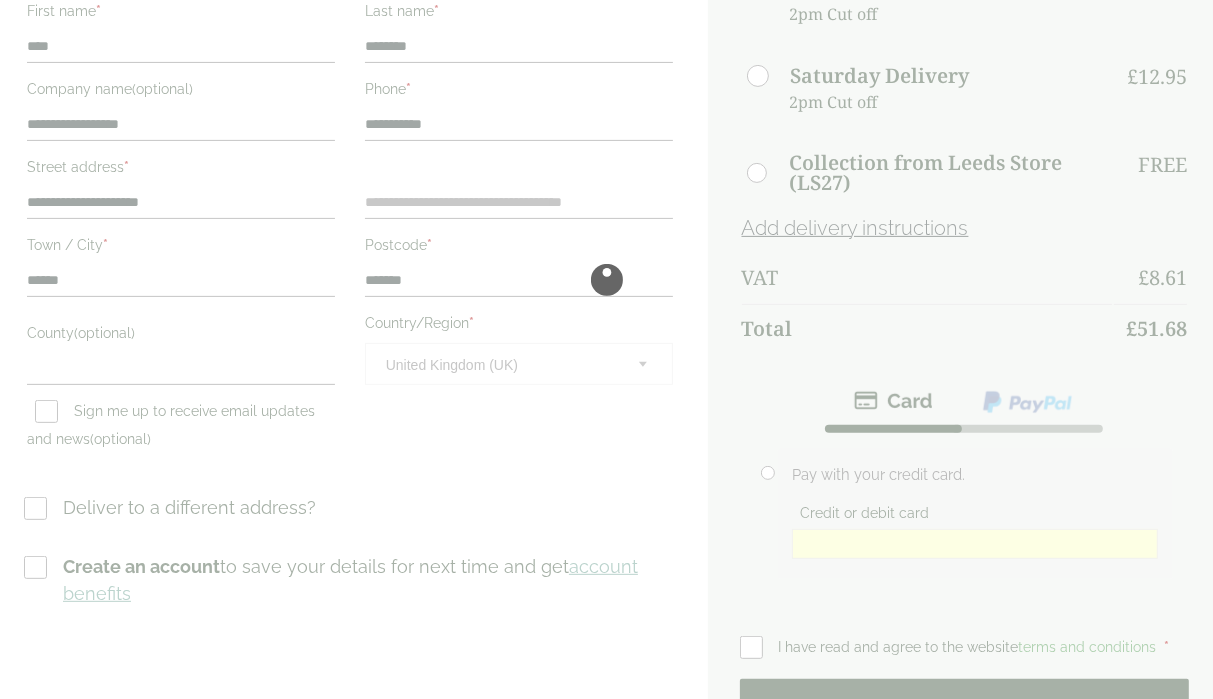 scroll, scrollTop: 0, scrollLeft: 0, axis: both 